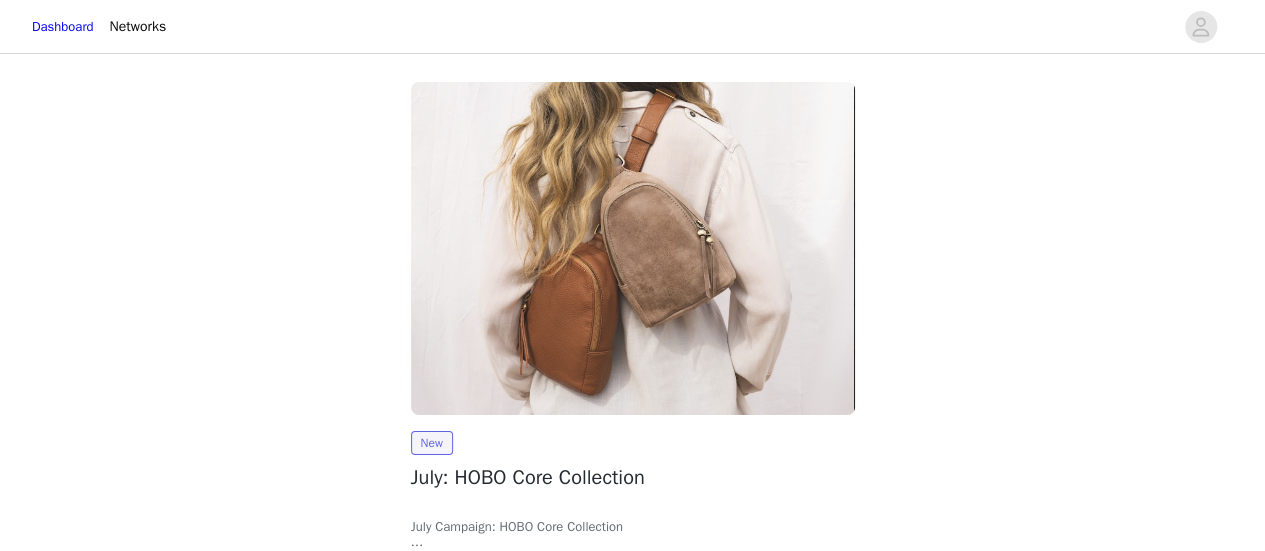 scroll, scrollTop: 152, scrollLeft: 0, axis: vertical 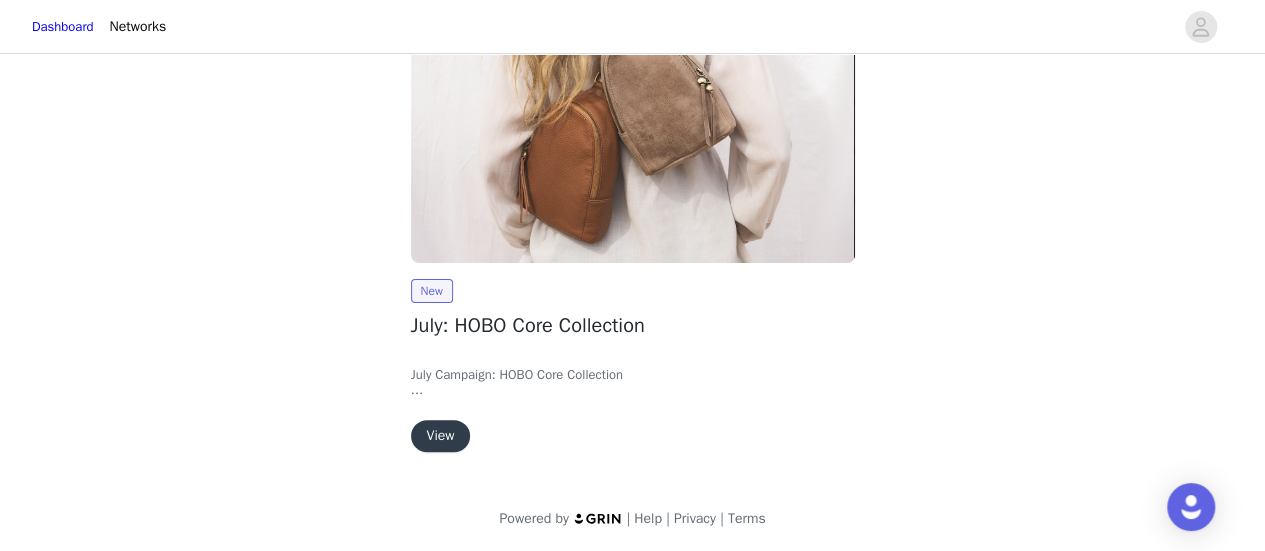 click on "View" at bounding box center (441, 436) 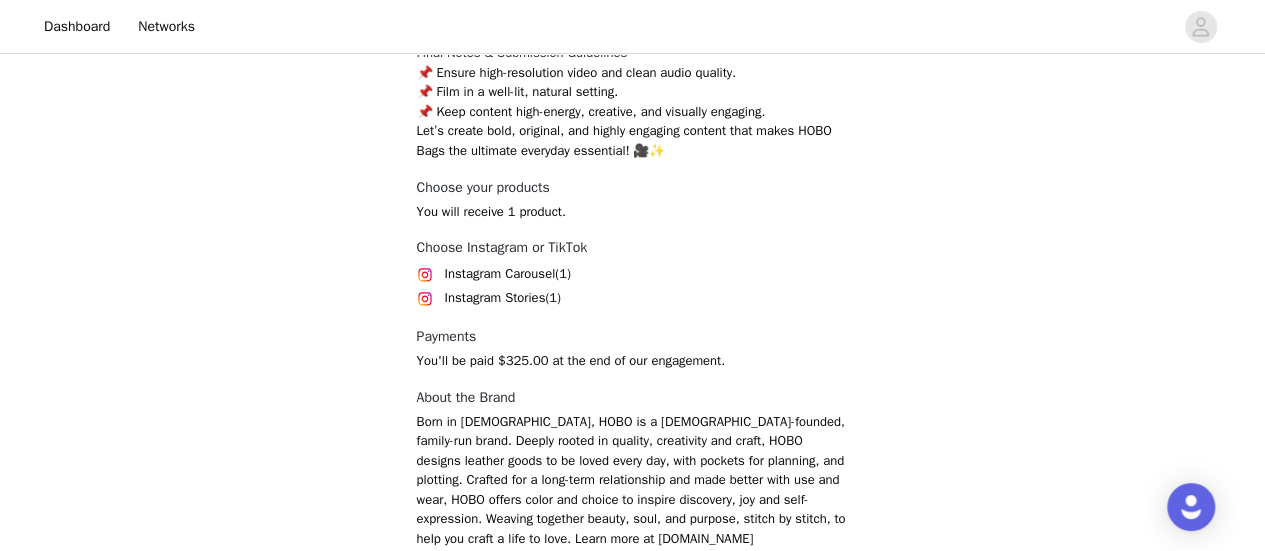 scroll, scrollTop: 3554, scrollLeft: 0, axis: vertical 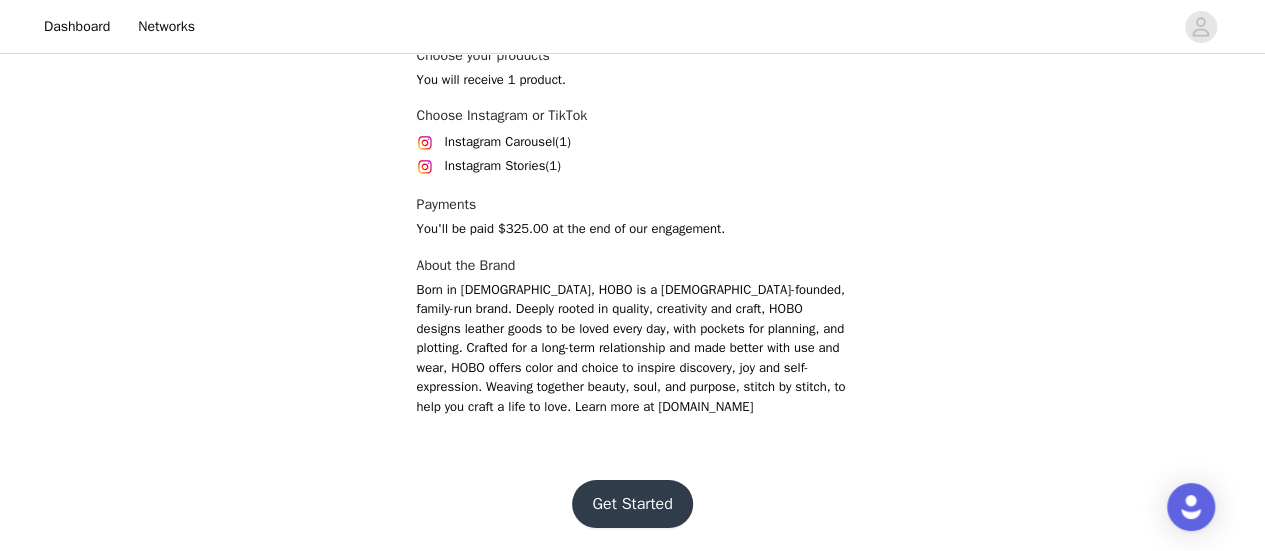 click on "Get Started" at bounding box center (632, 504) 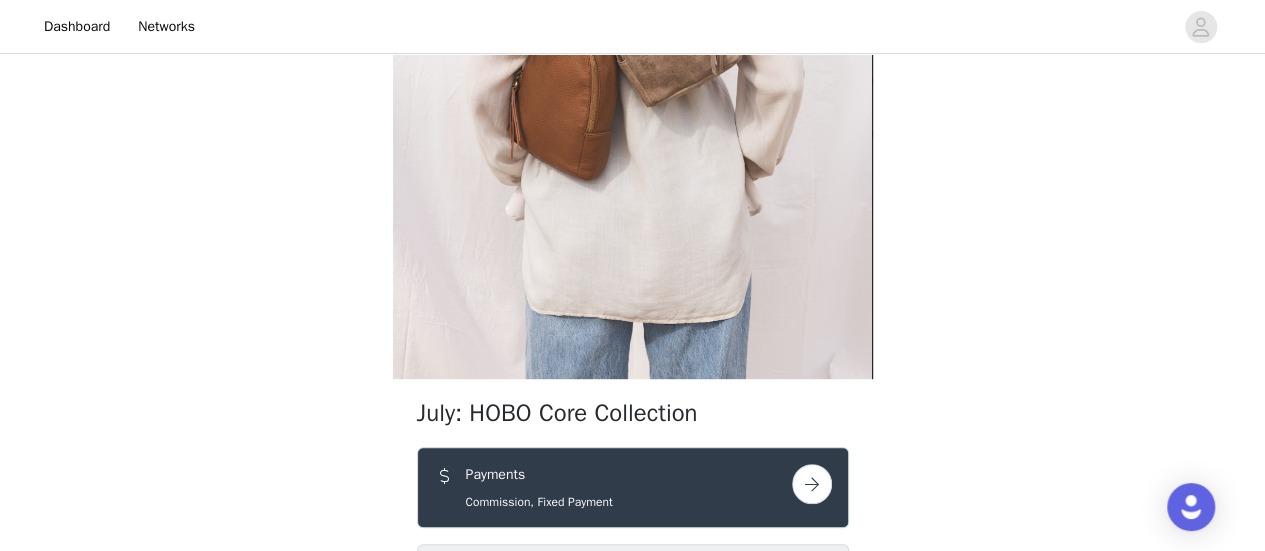 scroll, scrollTop: 414, scrollLeft: 0, axis: vertical 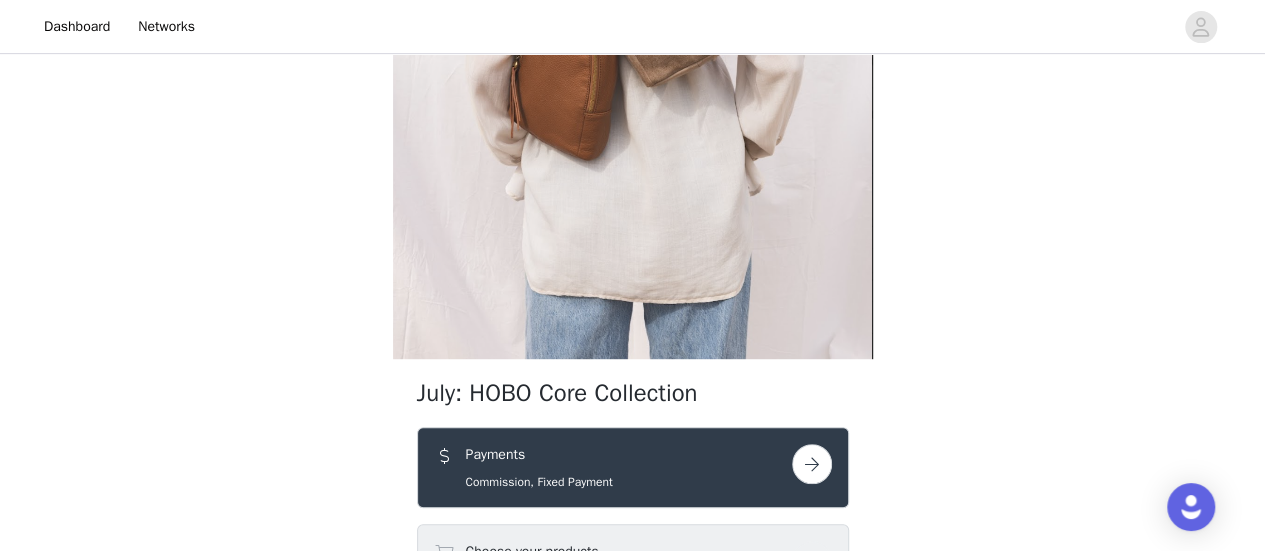 click at bounding box center (812, 464) 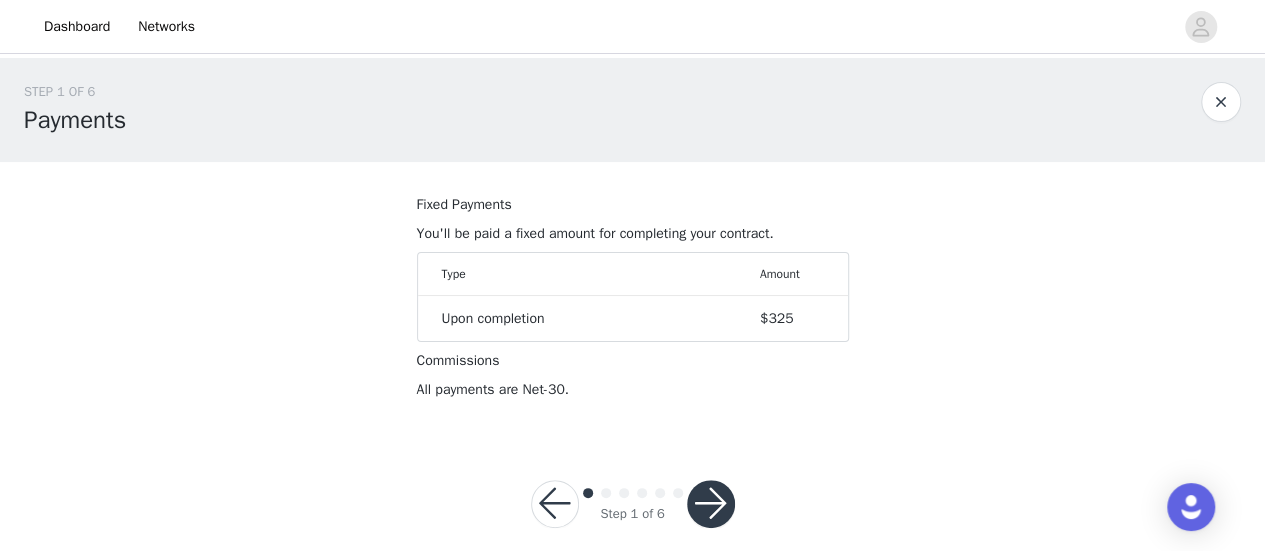 scroll, scrollTop: 22, scrollLeft: 0, axis: vertical 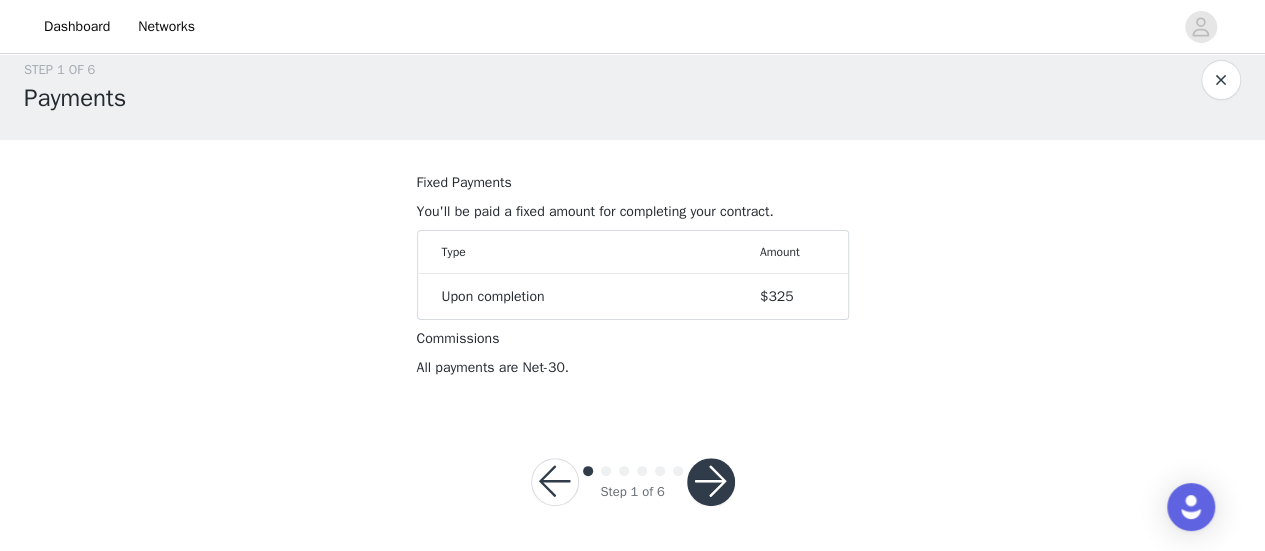 click at bounding box center (711, 482) 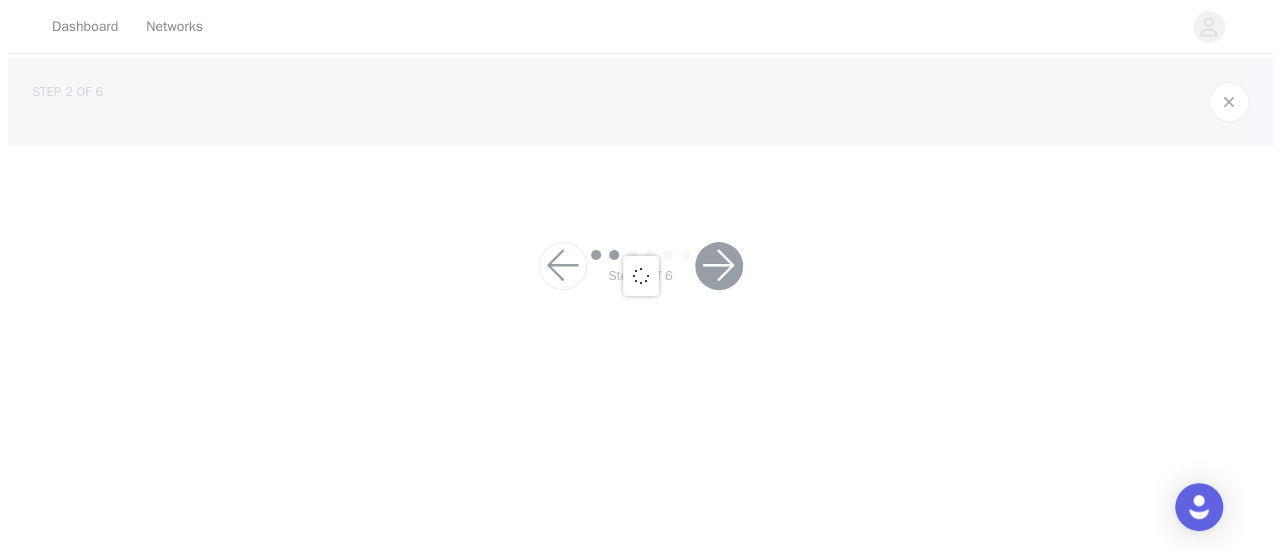 scroll, scrollTop: 0, scrollLeft: 0, axis: both 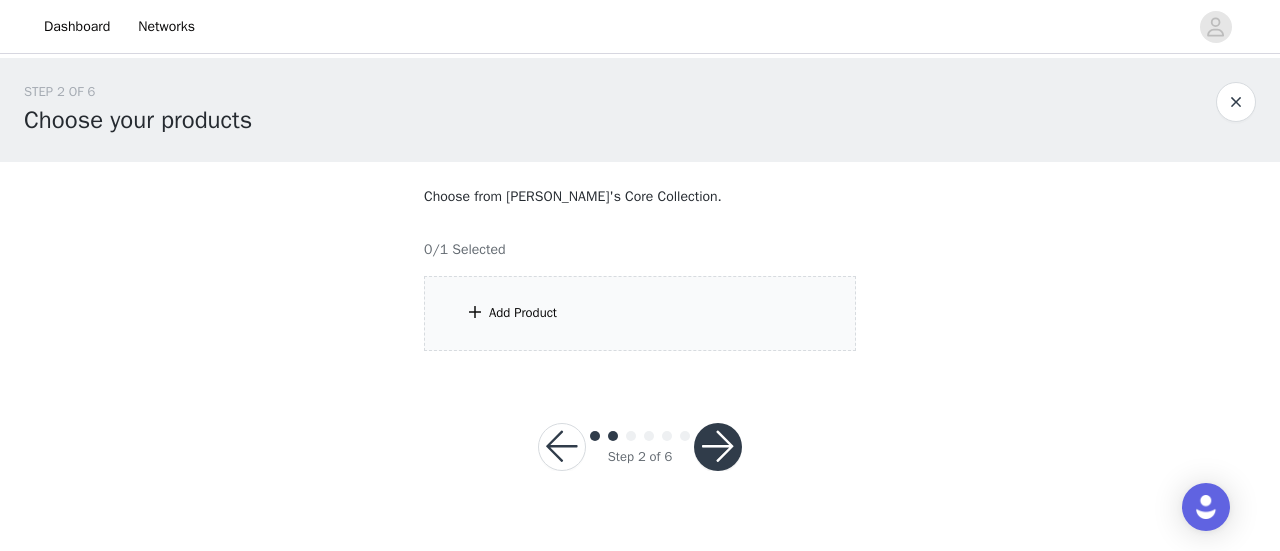 click at bounding box center [475, 312] 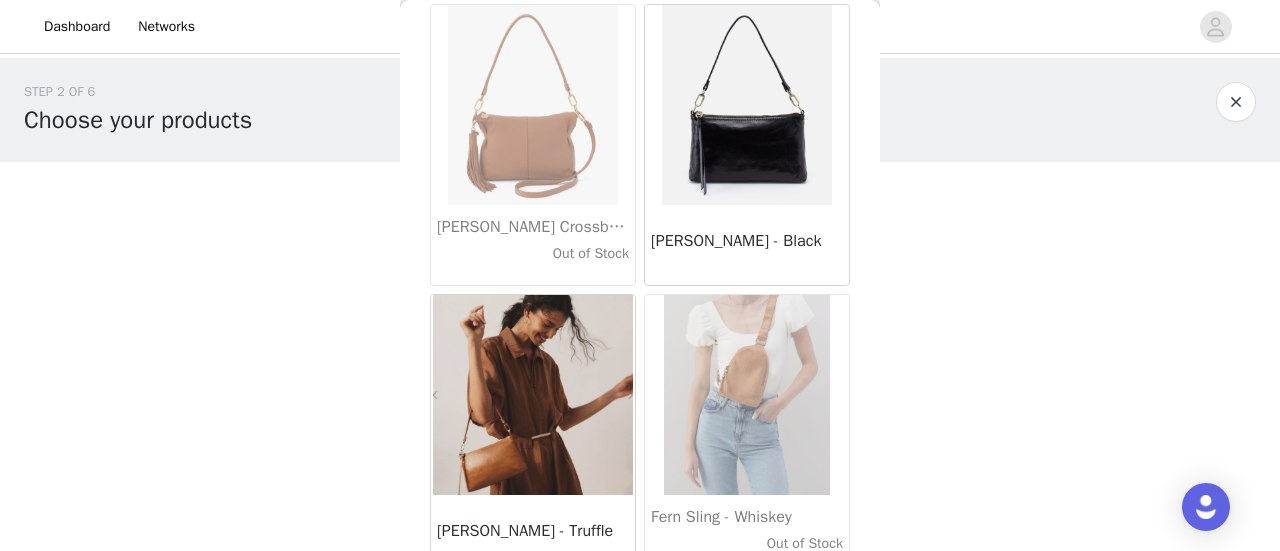 scroll, scrollTop: 242, scrollLeft: 0, axis: vertical 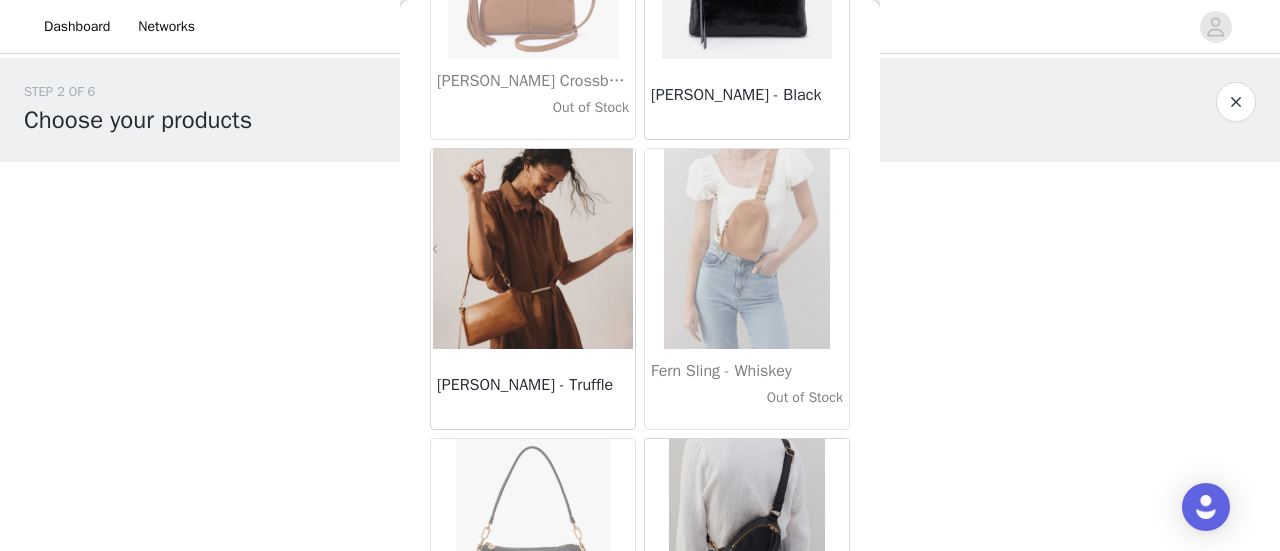 click at bounding box center [533, 249] 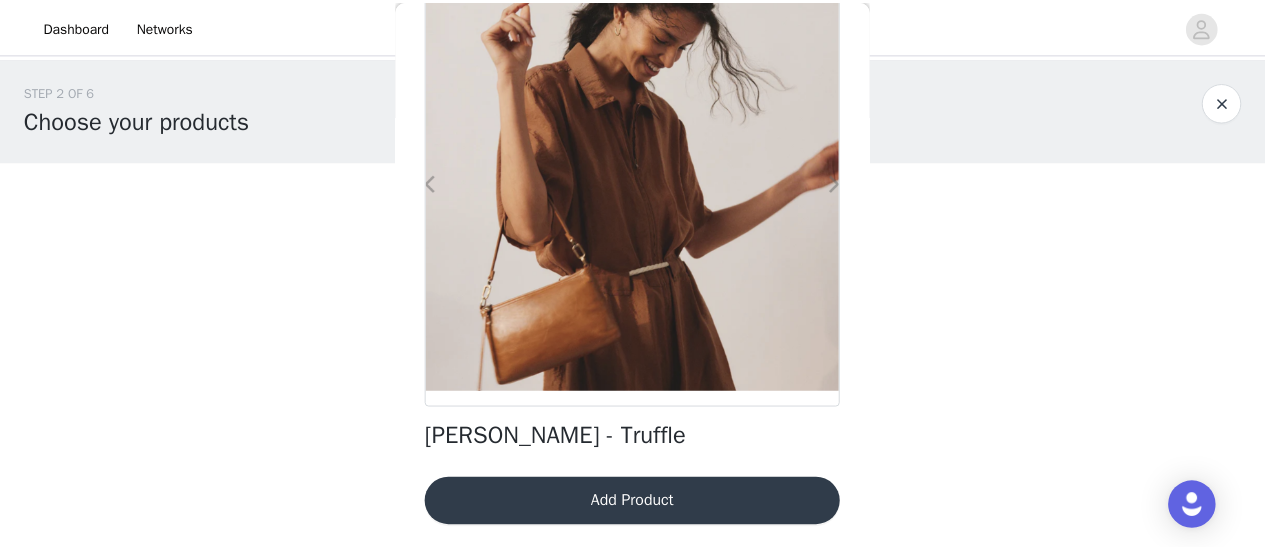 scroll, scrollTop: 142, scrollLeft: 0, axis: vertical 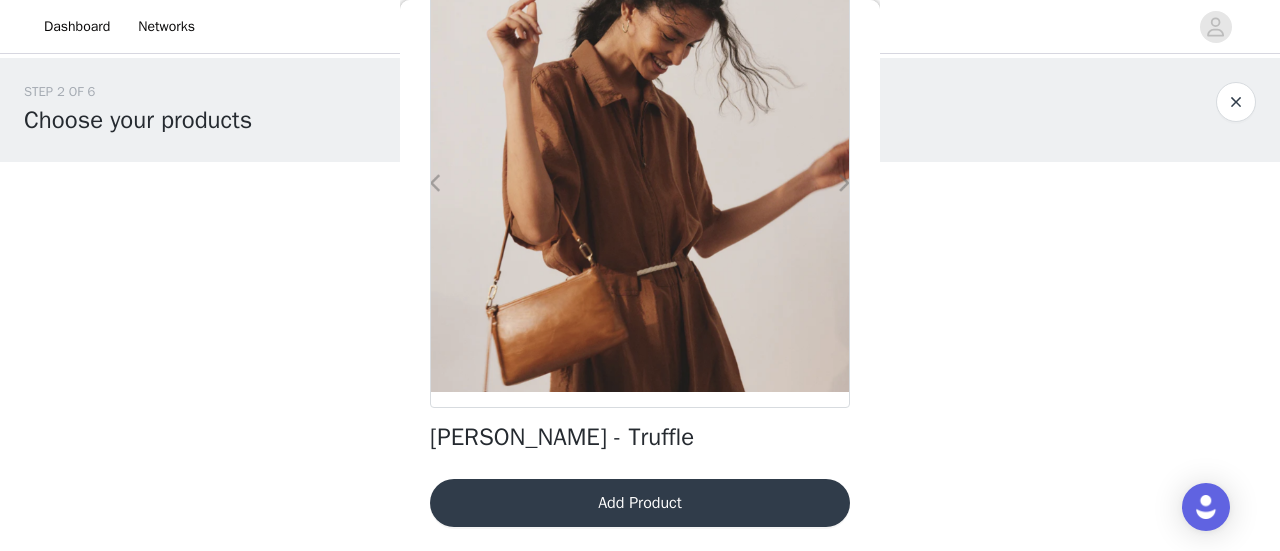 click on "Add Product" at bounding box center (640, 503) 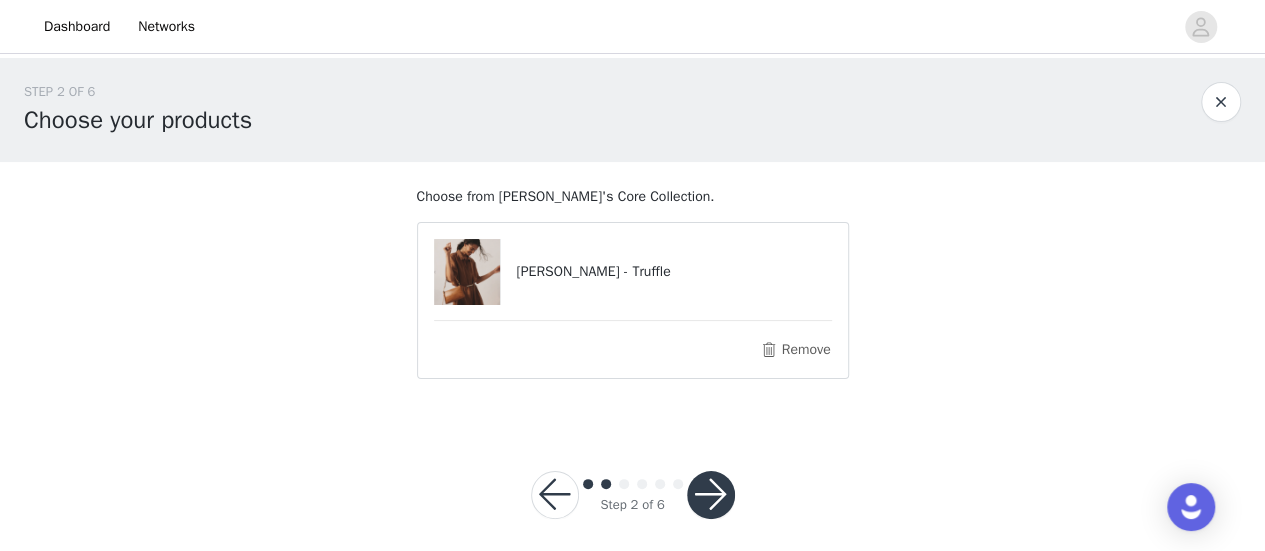click at bounding box center (711, 495) 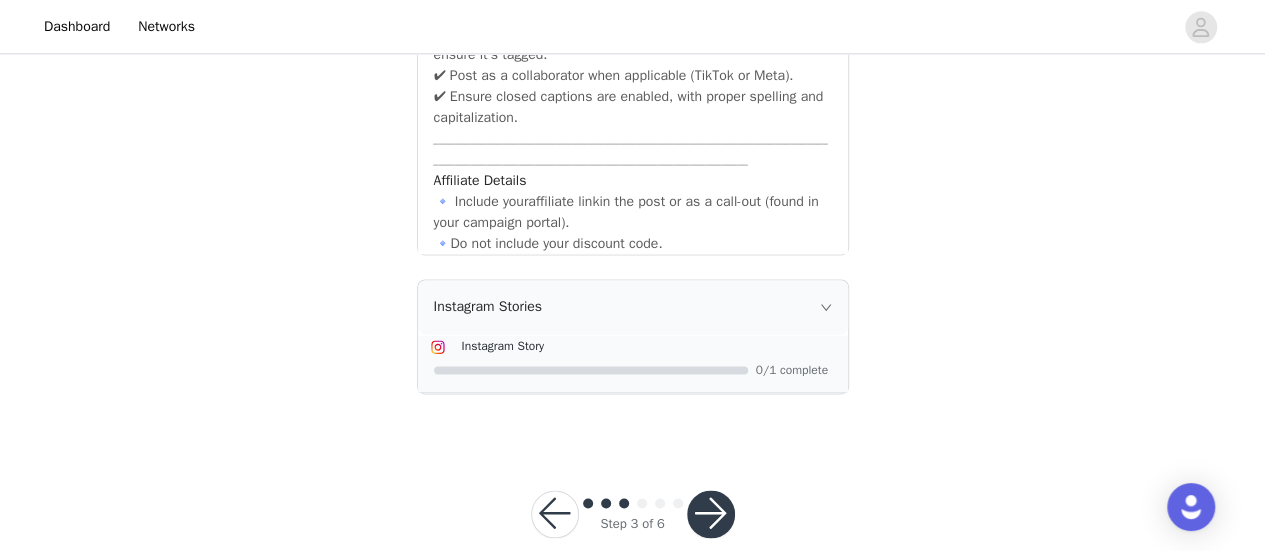 scroll, scrollTop: 1243, scrollLeft: 0, axis: vertical 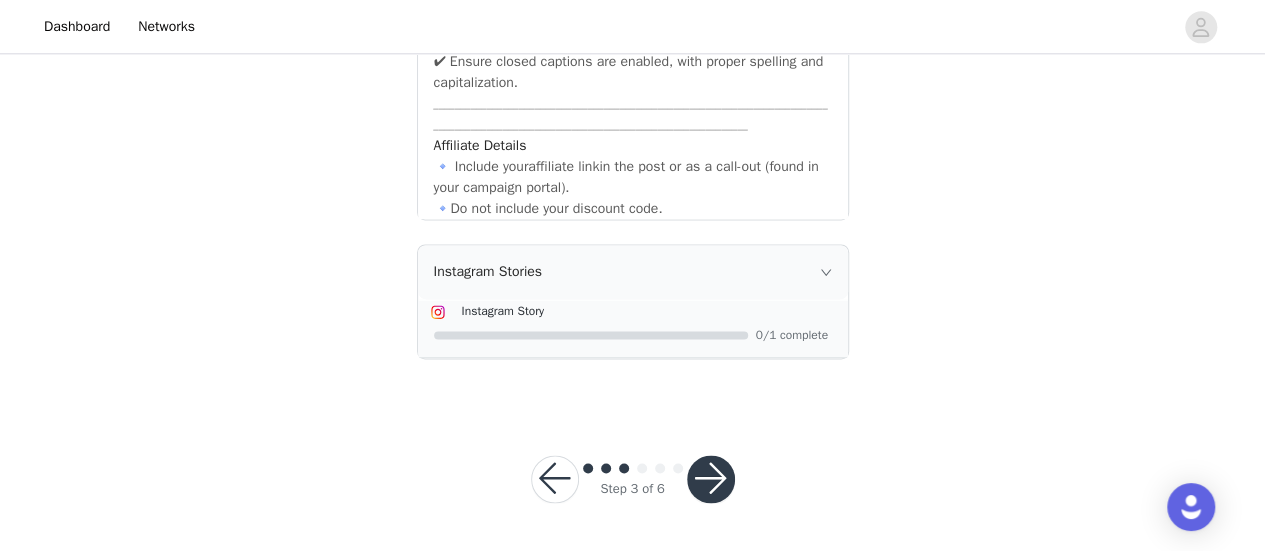 click on "Instagram Stories" at bounding box center [633, 272] 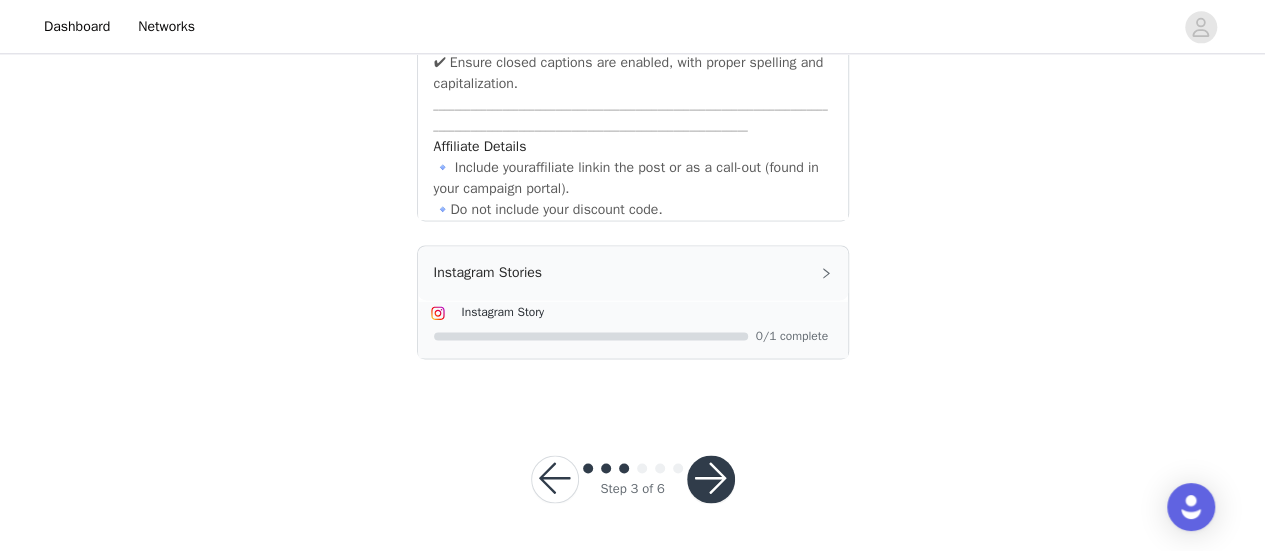 scroll, scrollTop: 1184, scrollLeft: 0, axis: vertical 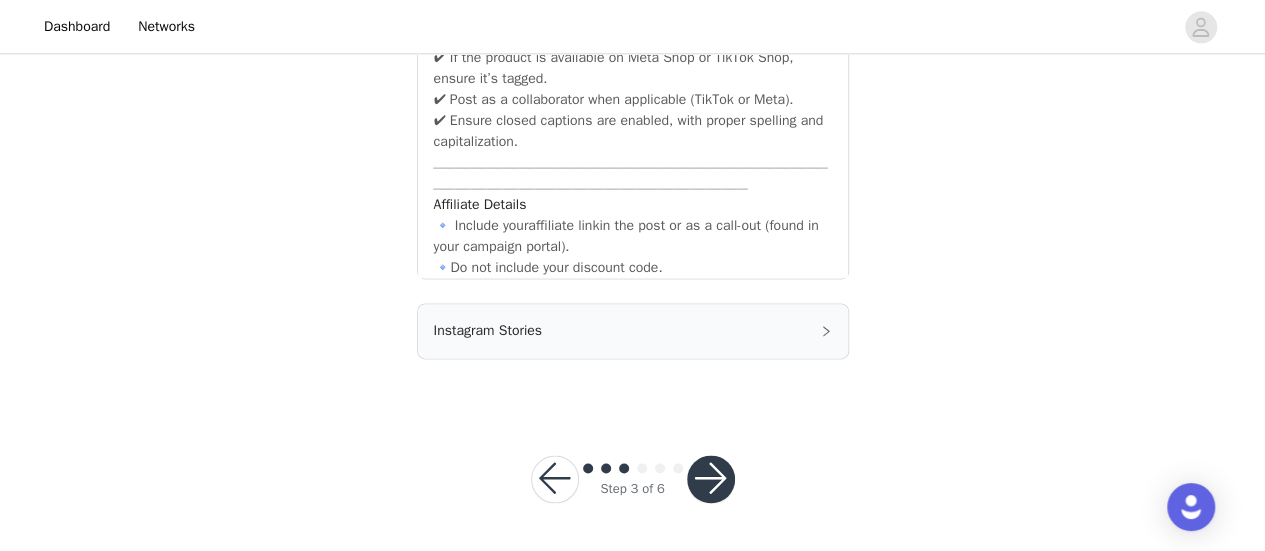 click on "Instagram Stories" at bounding box center (633, 331) 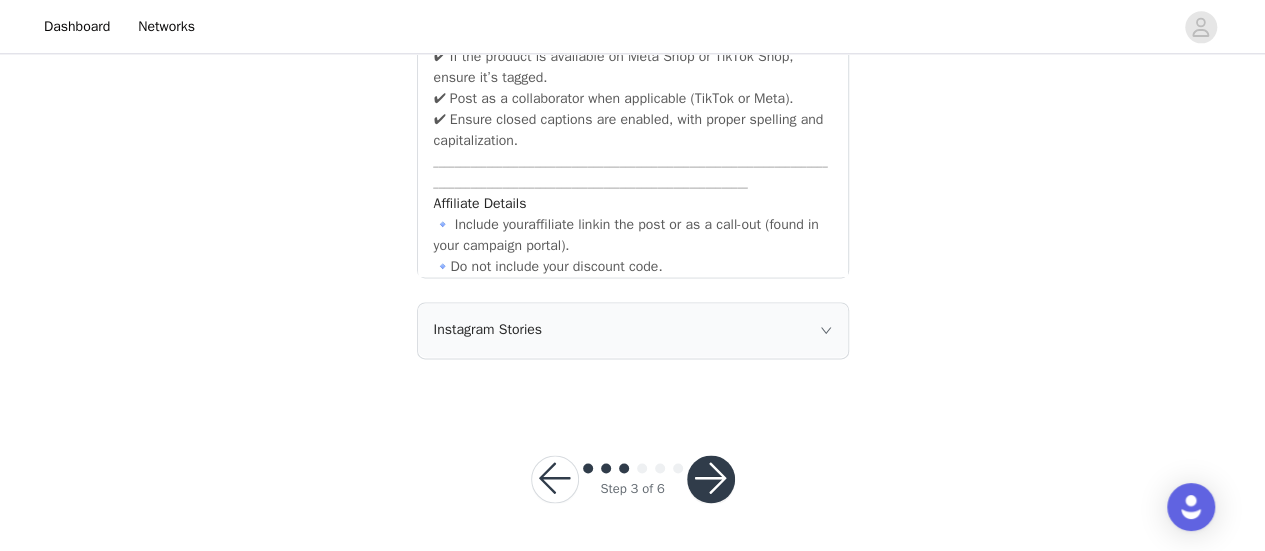 scroll, scrollTop: 1243, scrollLeft: 0, axis: vertical 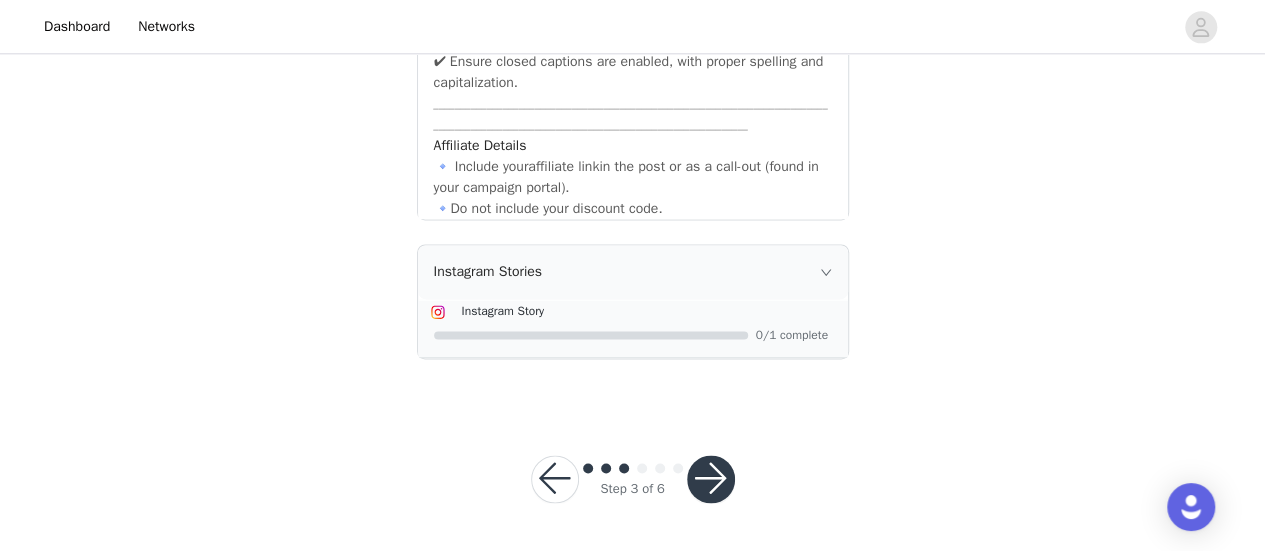 click at bounding box center (711, 479) 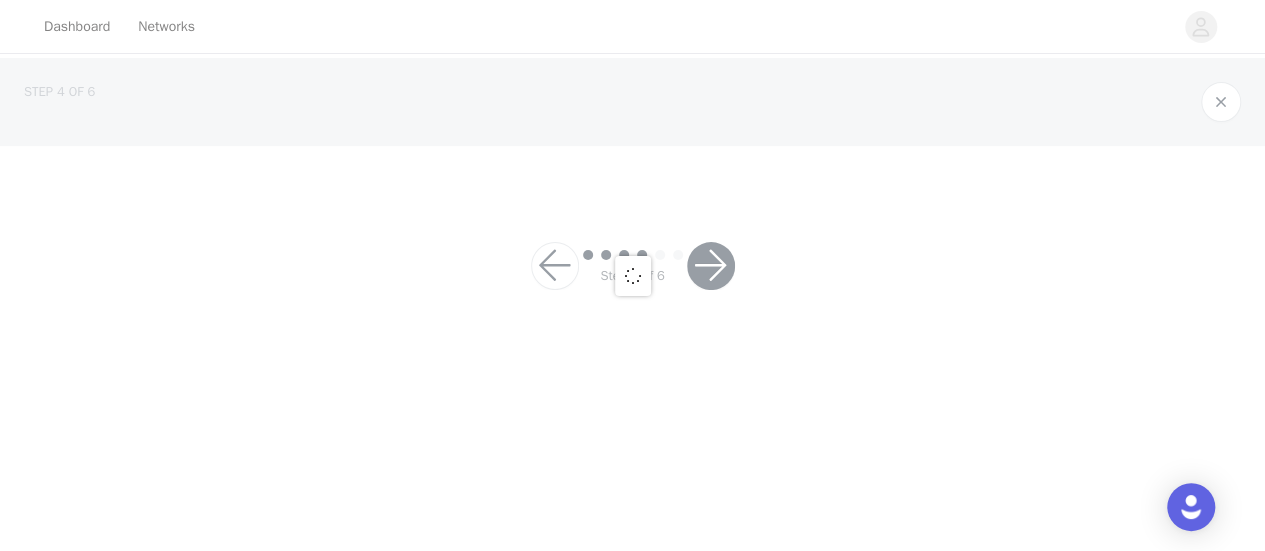 scroll, scrollTop: 0, scrollLeft: 0, axis: both 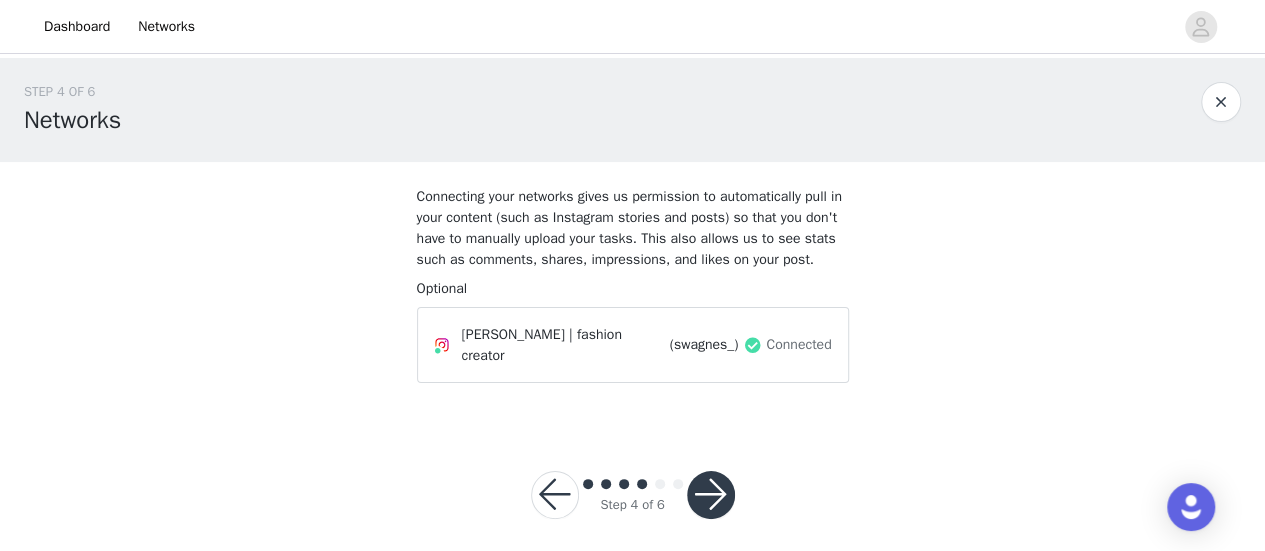 click at bounding box center (711, 495) 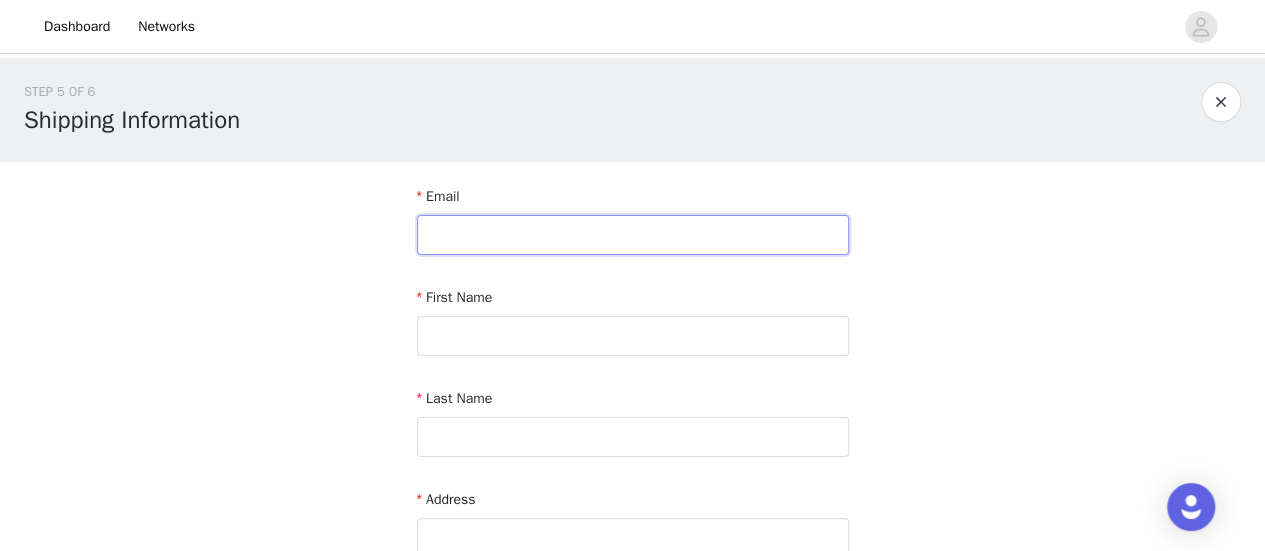 click at bounding box center [633, 235] 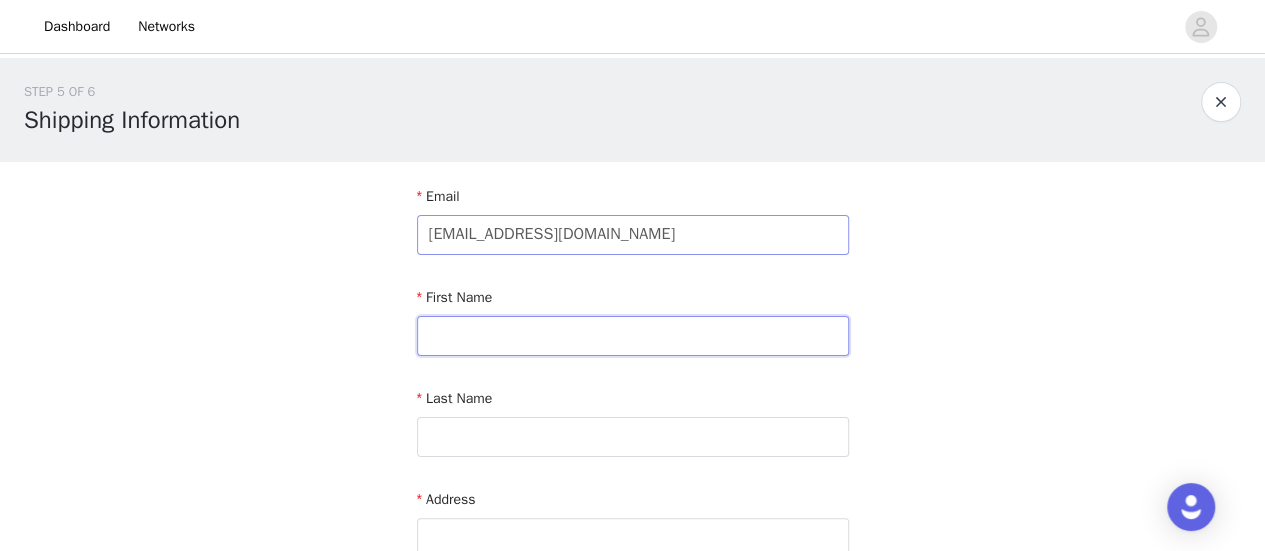 type on "[PERSON_NAME]" 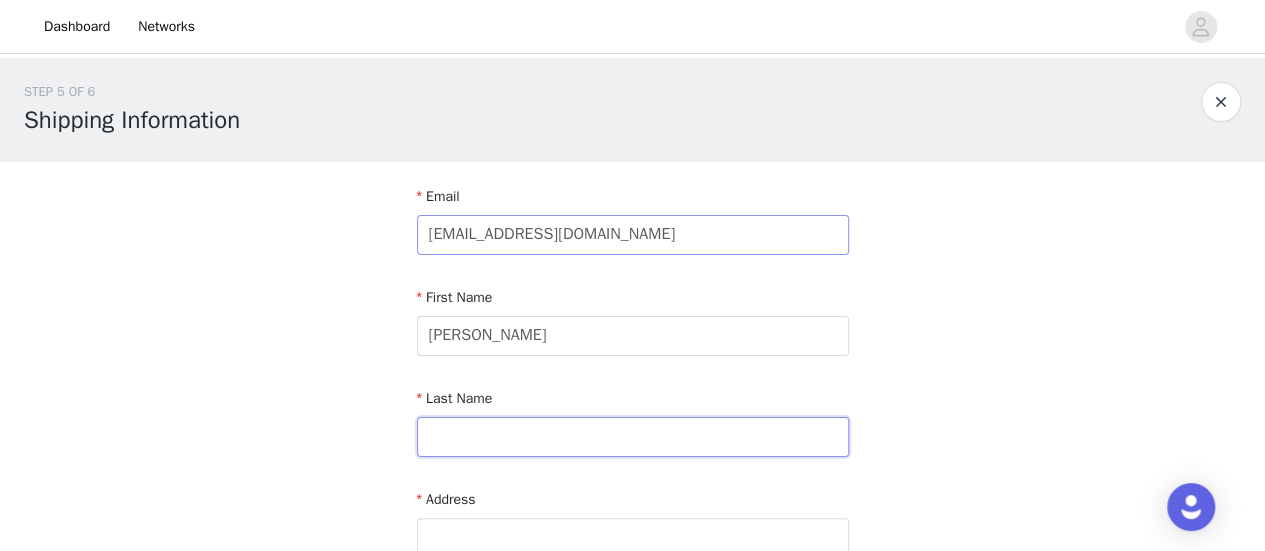 type on "[PERSON_NAME]" 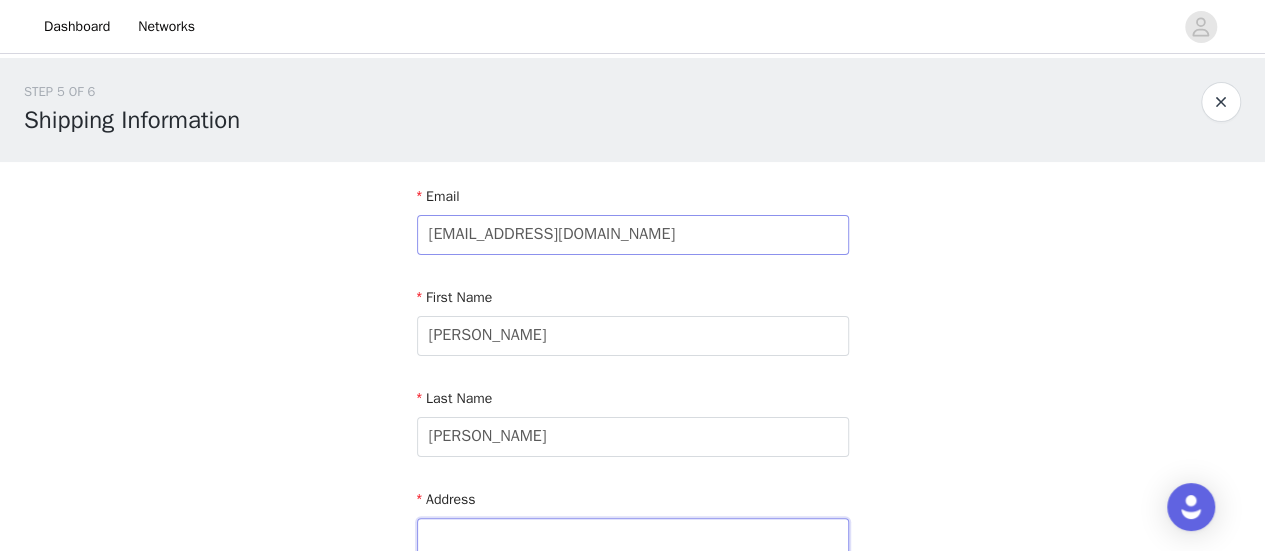 type on "17 Bear Paw" 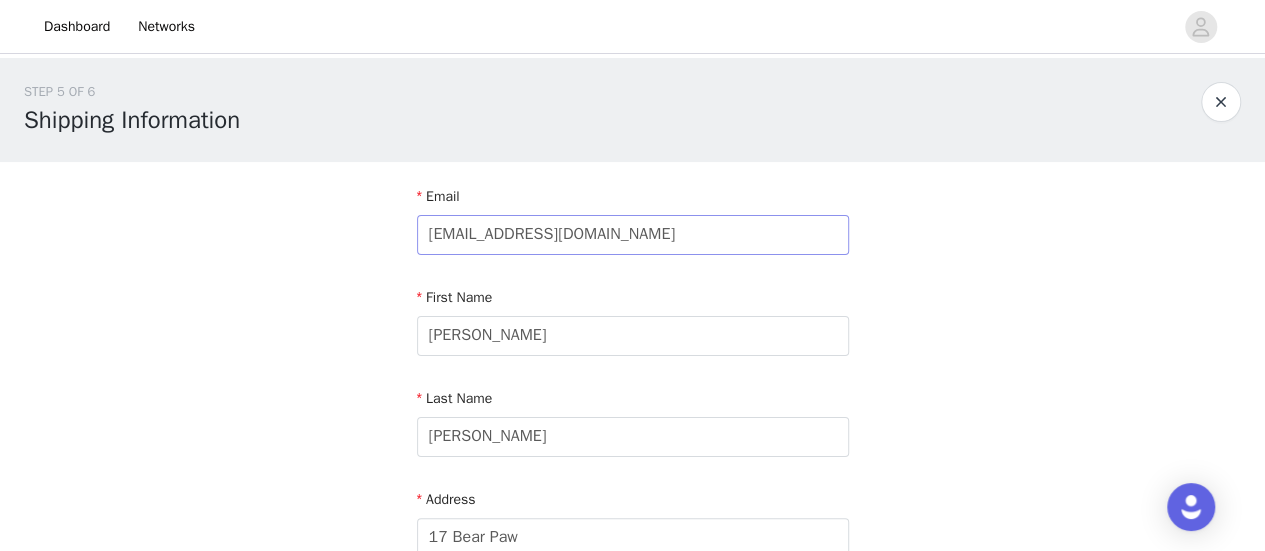 type on "Apt 19B" 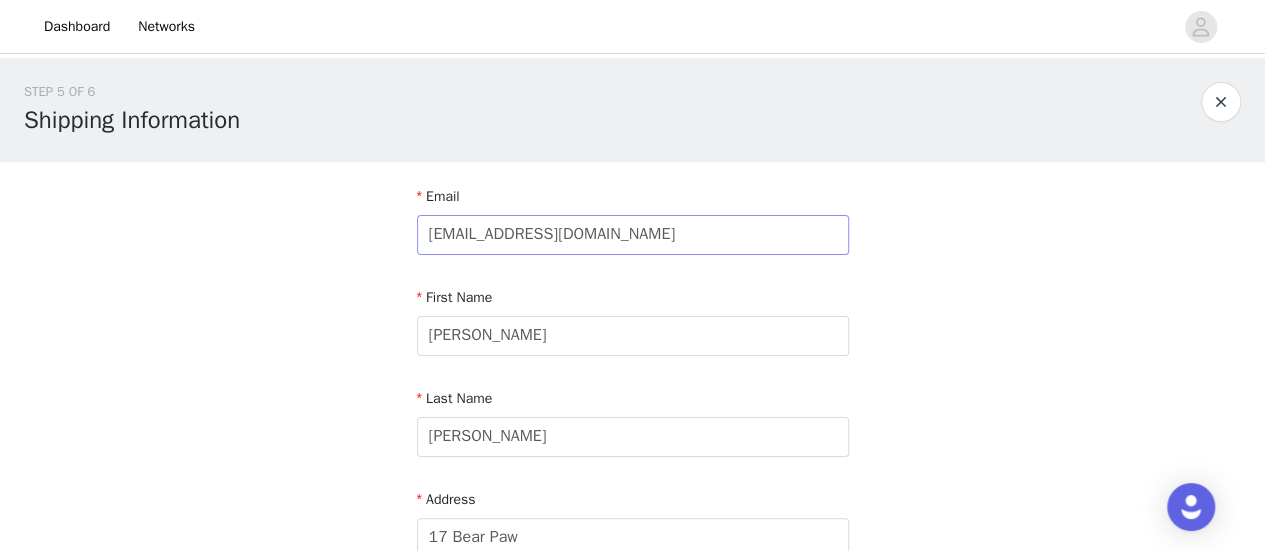 type on "Irvine" 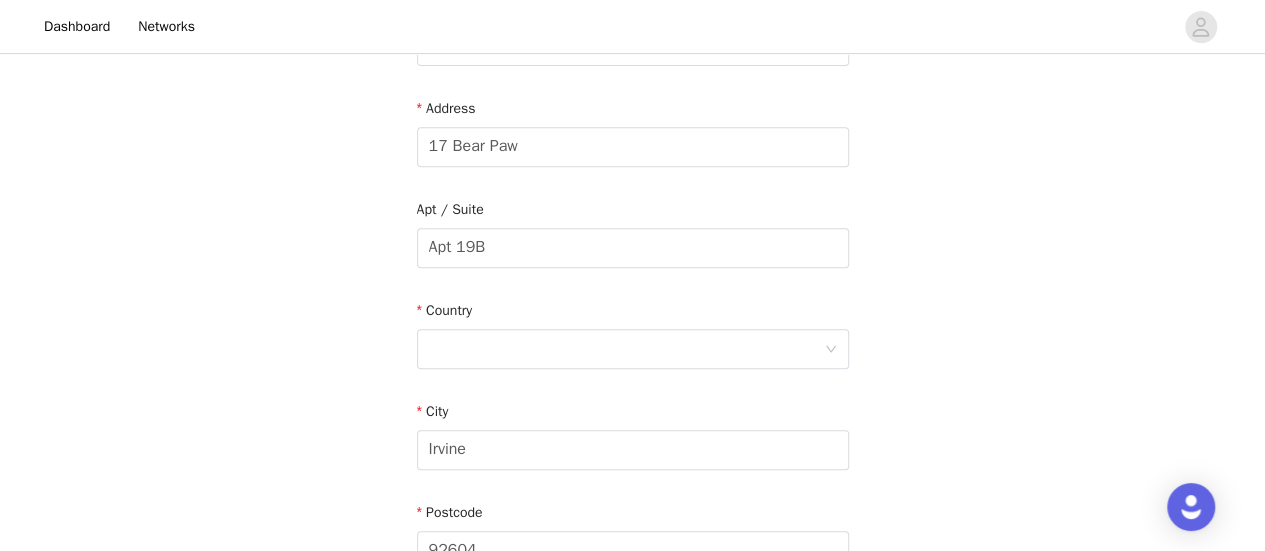 scroll, scrollTop: 441, scrollLeft: 0, axis: vertical 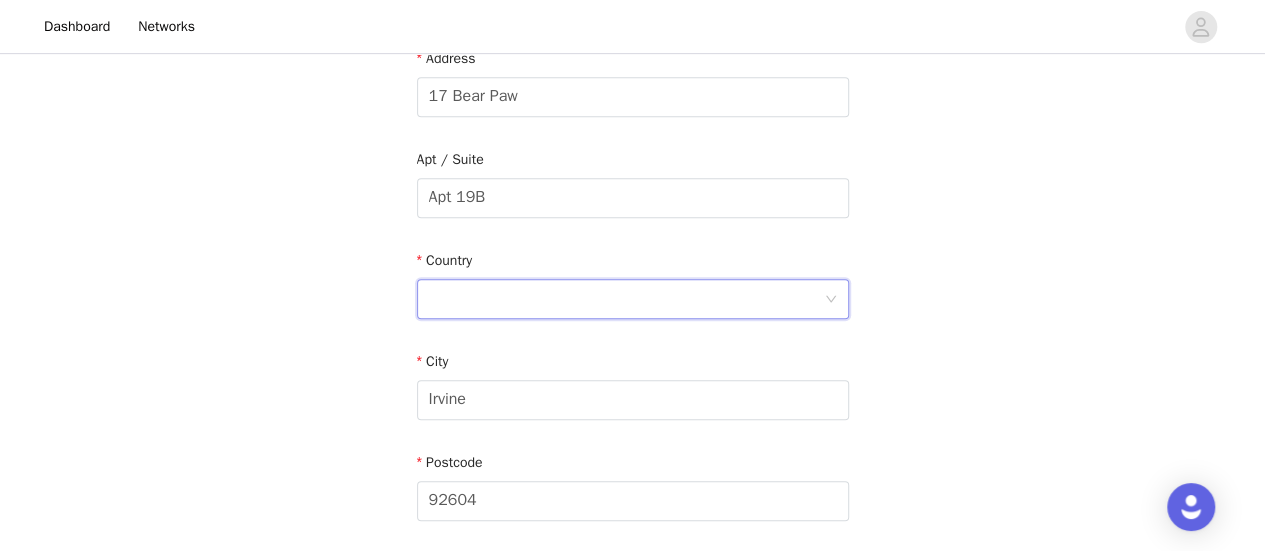 click at bounding box center [626, 299] 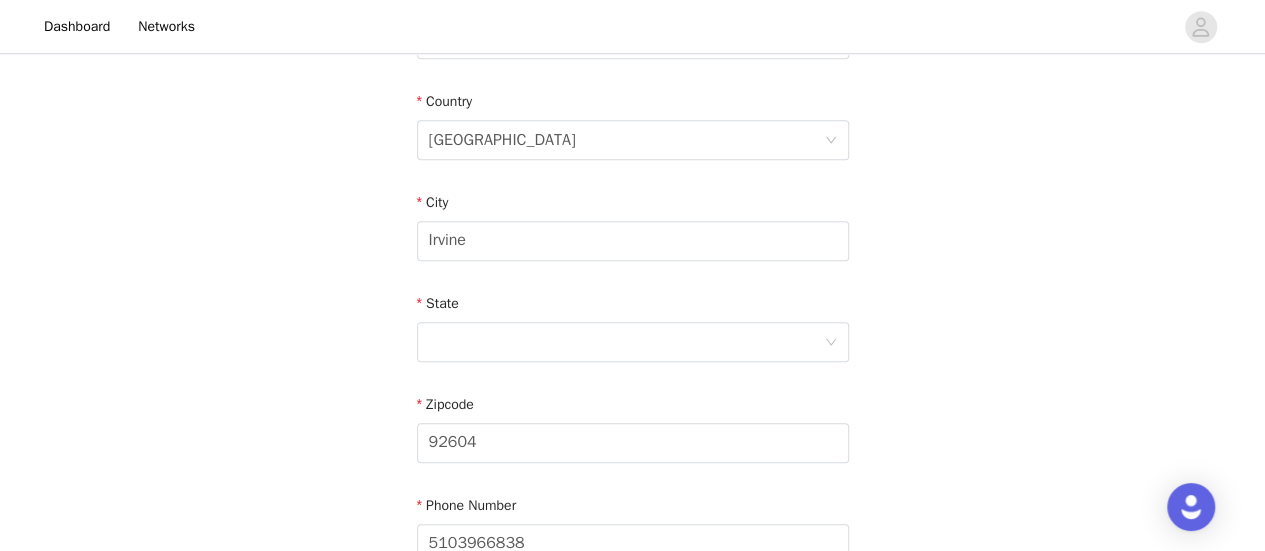 scroll, scrollTop: 601, scrollLeft: 0, axis: vertical 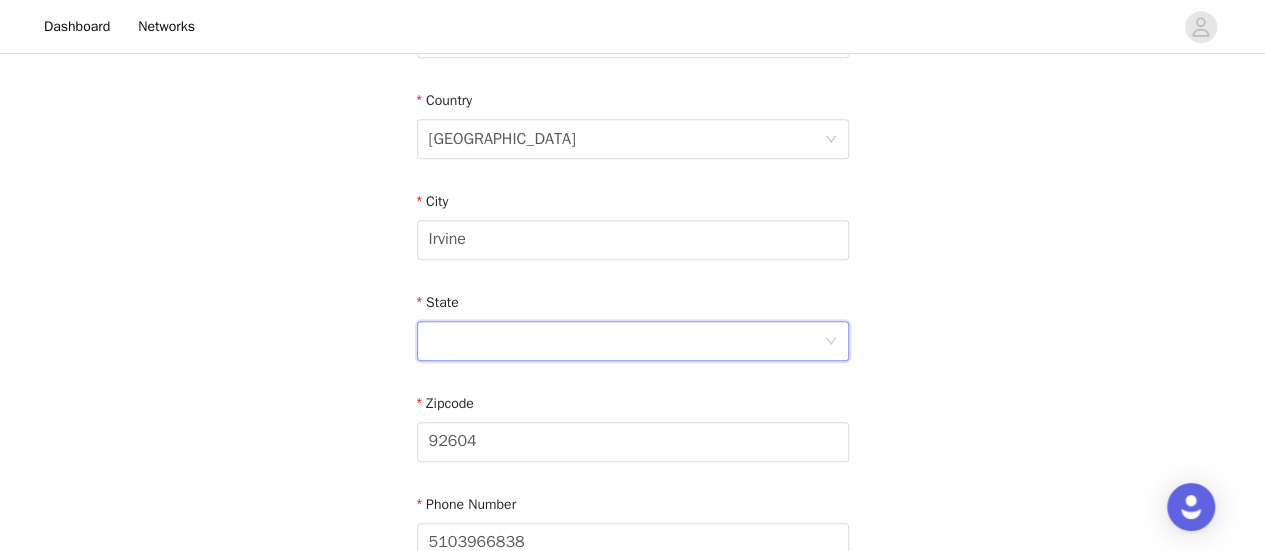 click at bounding box center [626, 341] 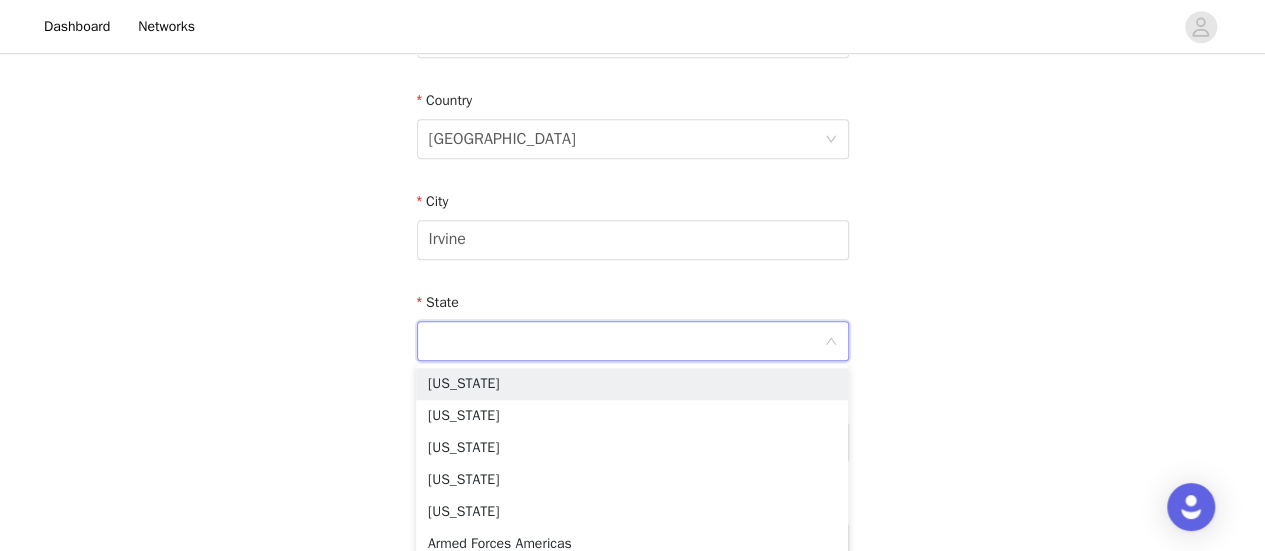 type on "c" 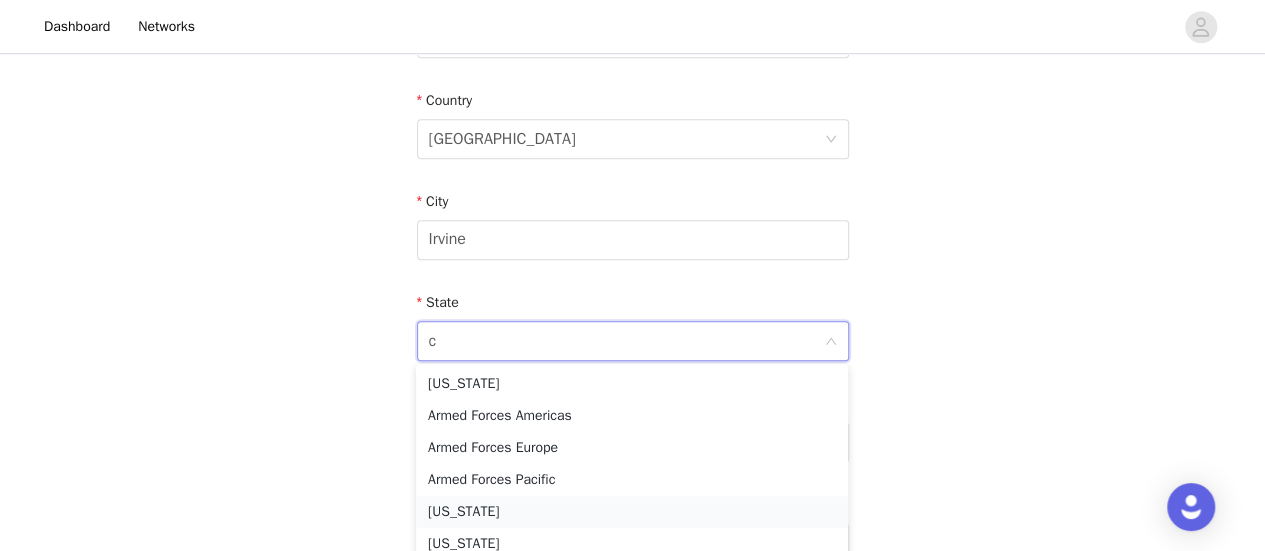 click on "[US_STATE]" at bounding box center [632, 512] 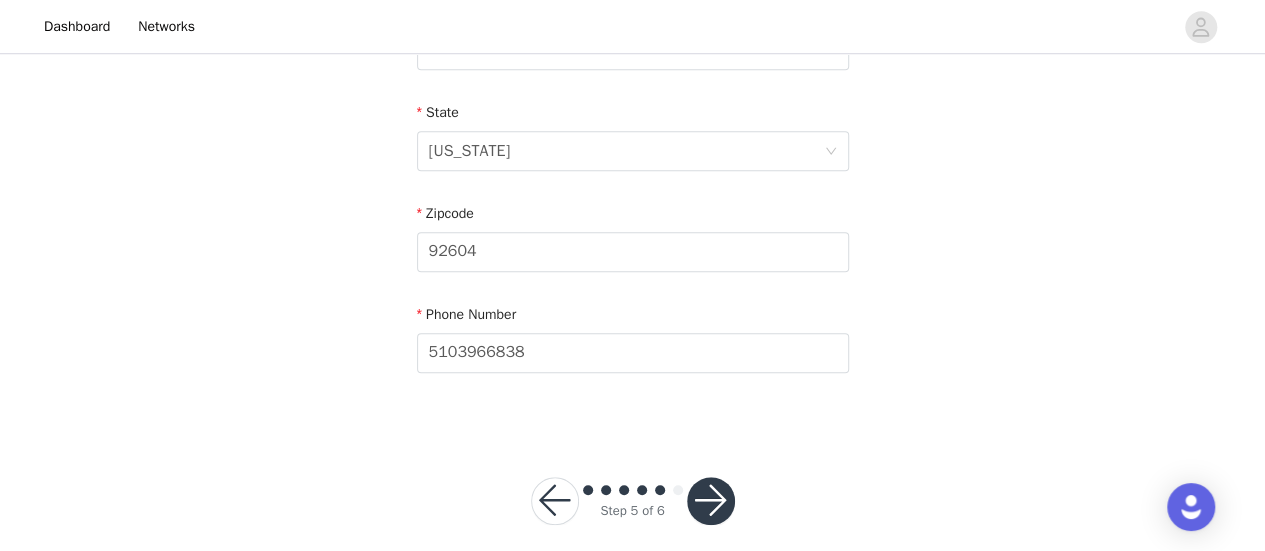 scroll, scrollTop: 811, scrollLeft: 0, axis: vertical 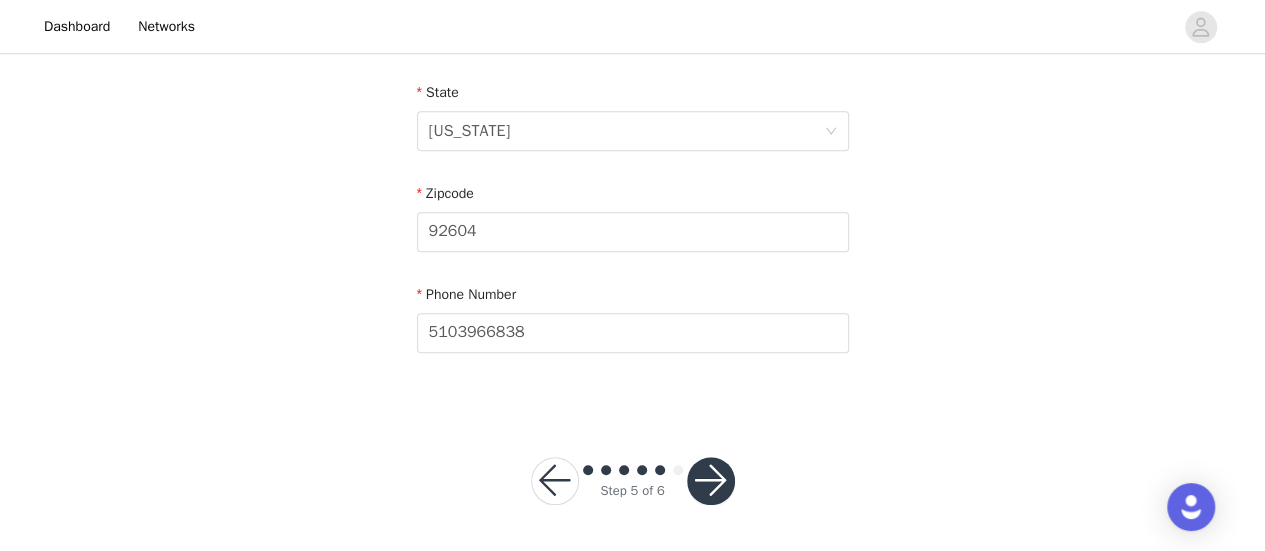 click at bounding box center [711, 481] 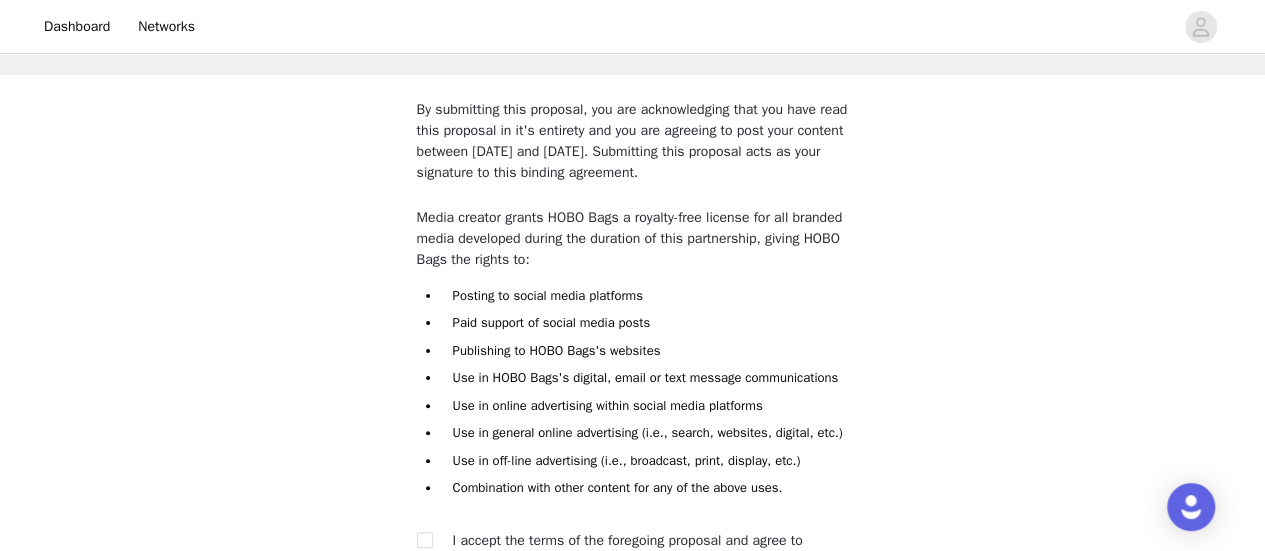 scroll, scrollTop: 306, scrollLeft: 0, axis: vertical 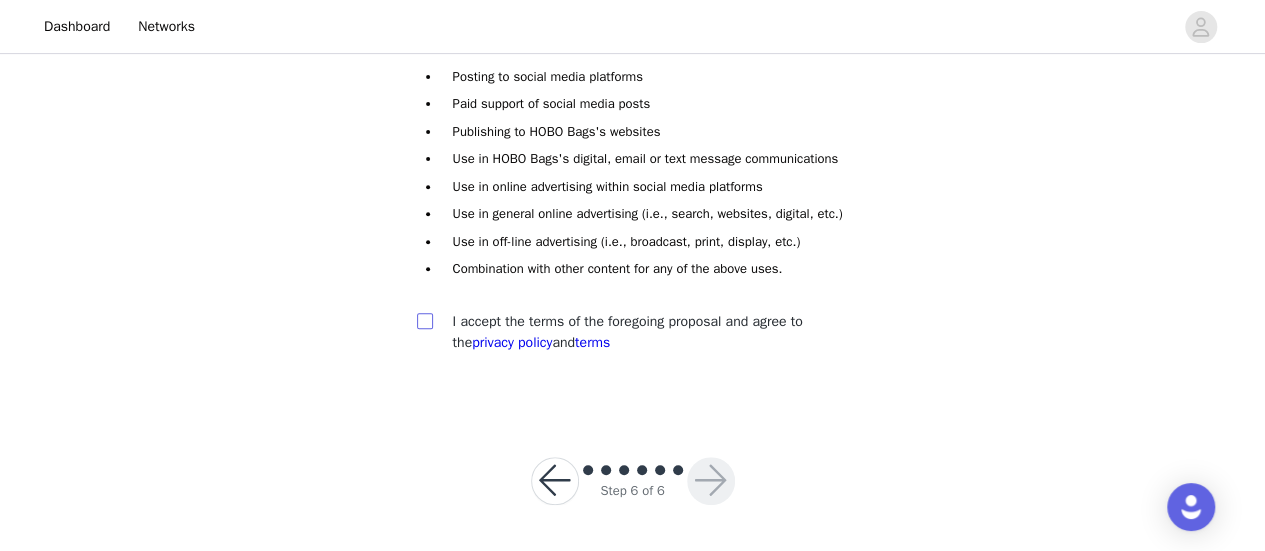 click at bounding box center [424, 320] 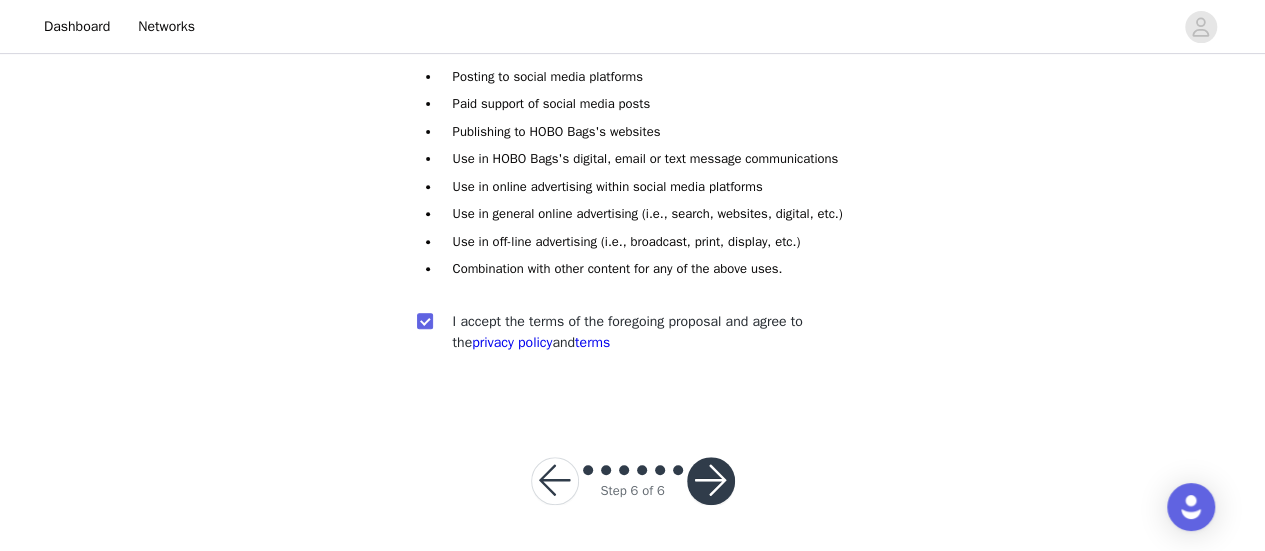 click at bounding box center [711, 481] 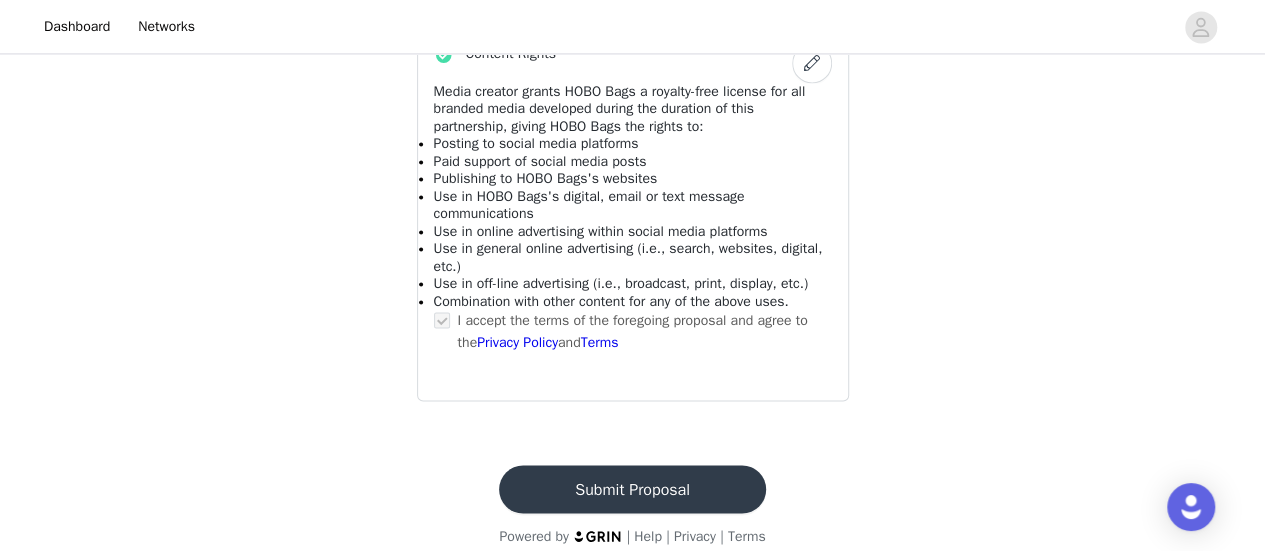 scroll, scrollTop: 1580, scrollLeft: 0, axis: vertical 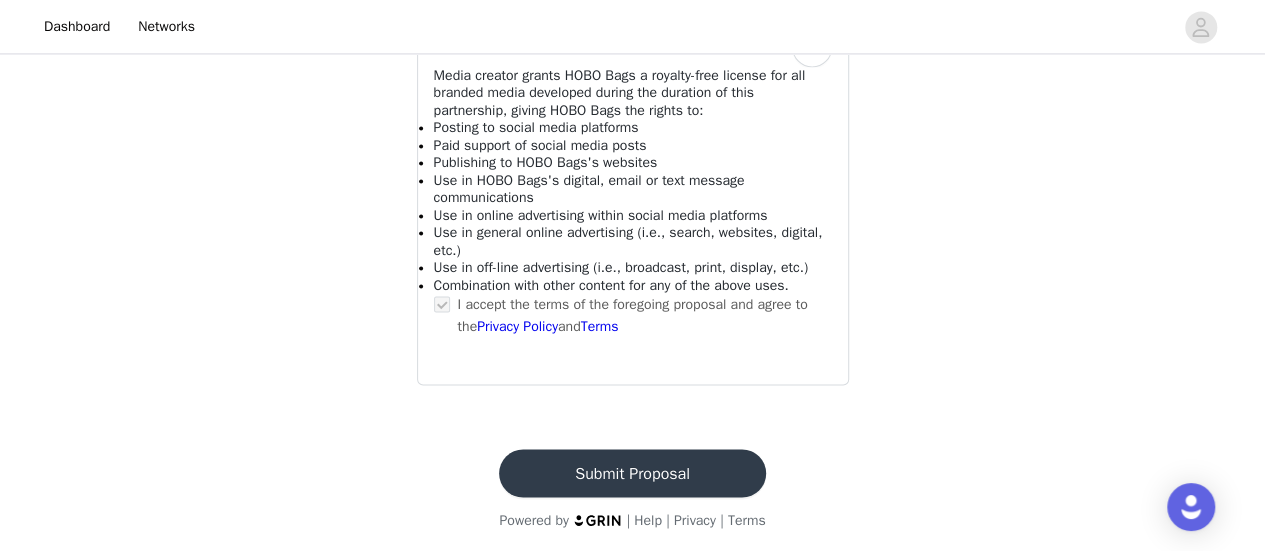 click on "Submit Proposal" at bounding box center [632, 473] 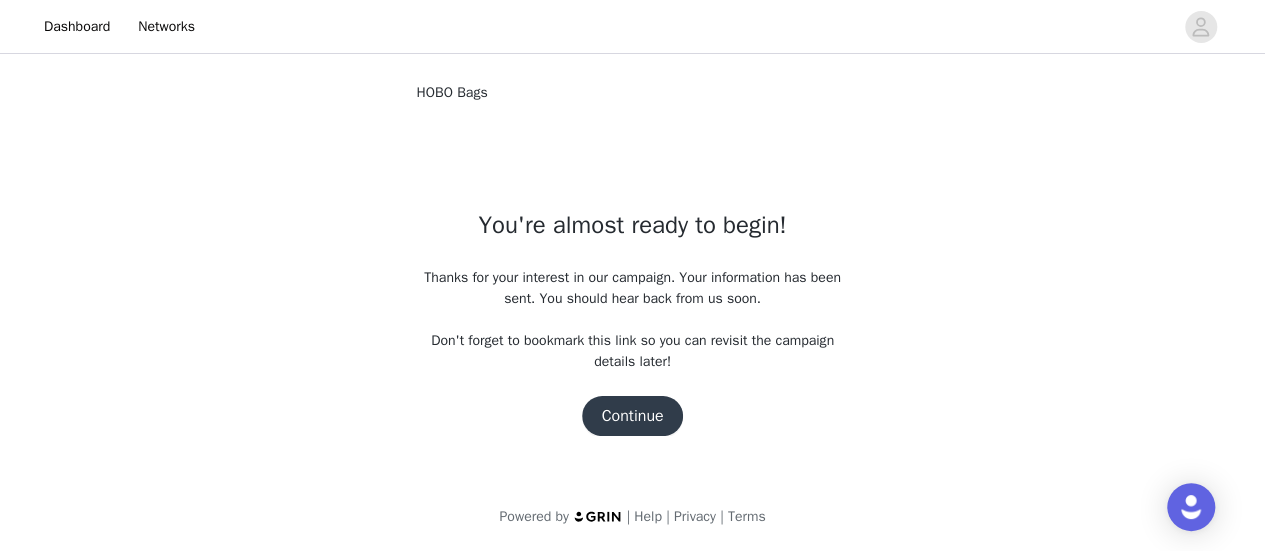 scroll, scrollTop: 0, scrollLeft: 0, axis: both 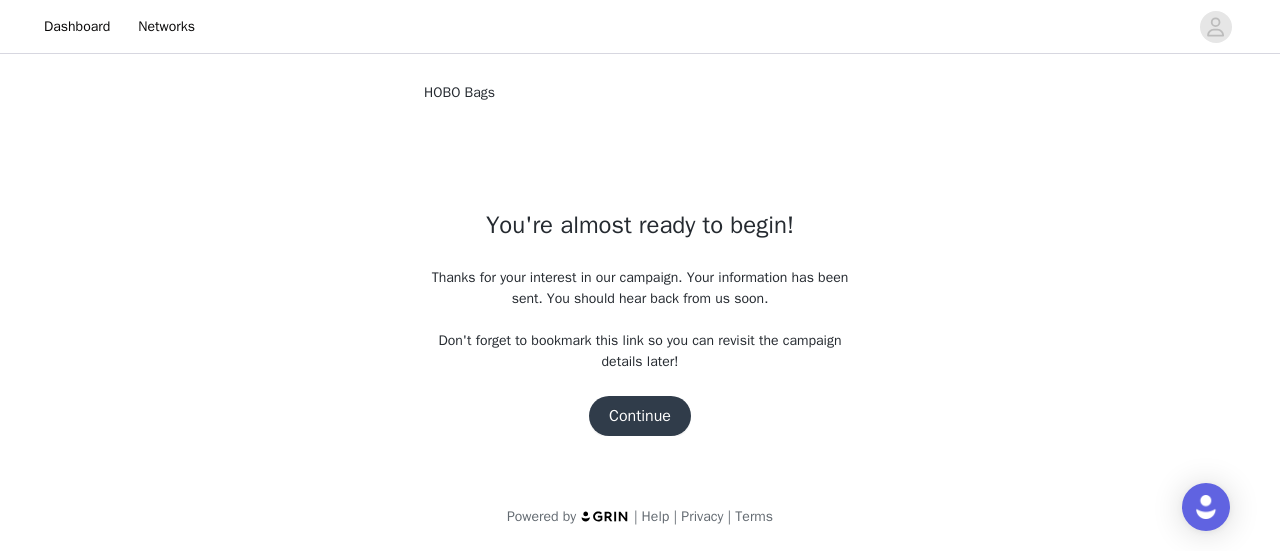 click on "Continue" at bounding box center [640, 416] 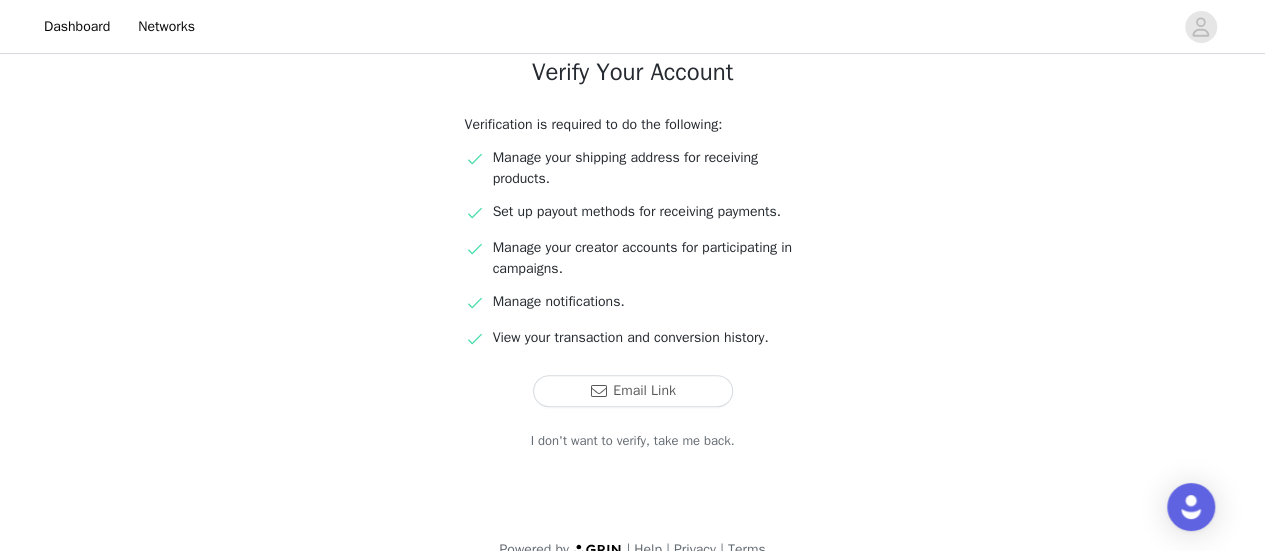 scroll, scrollTop: 160, scrollLeft: 0, axis: vertical 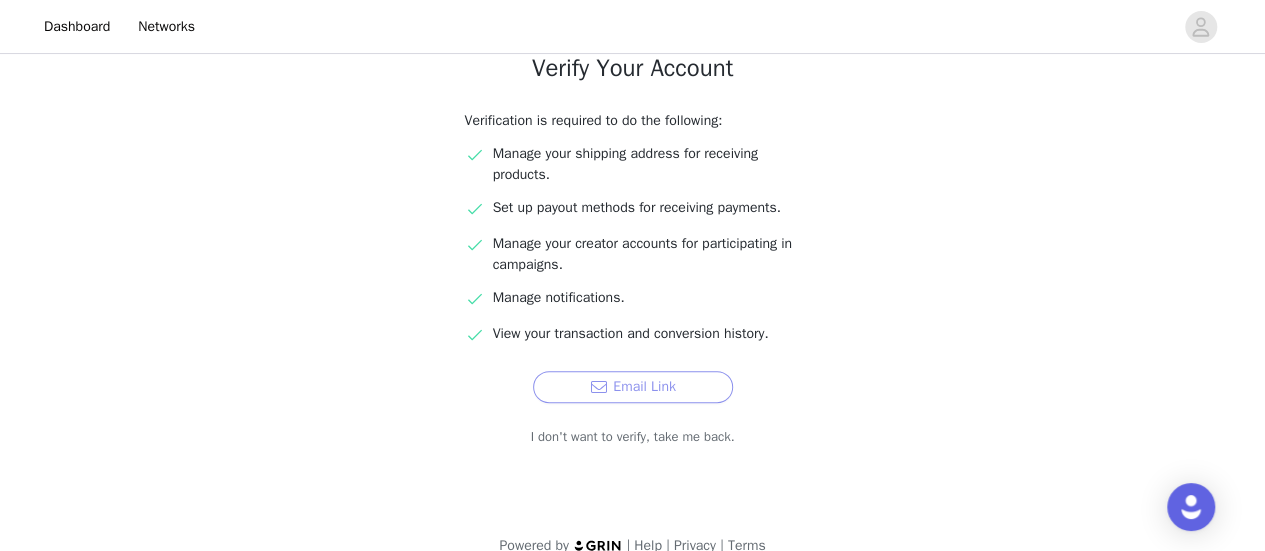 click on "Email Link" at bounding box center (633, 387) 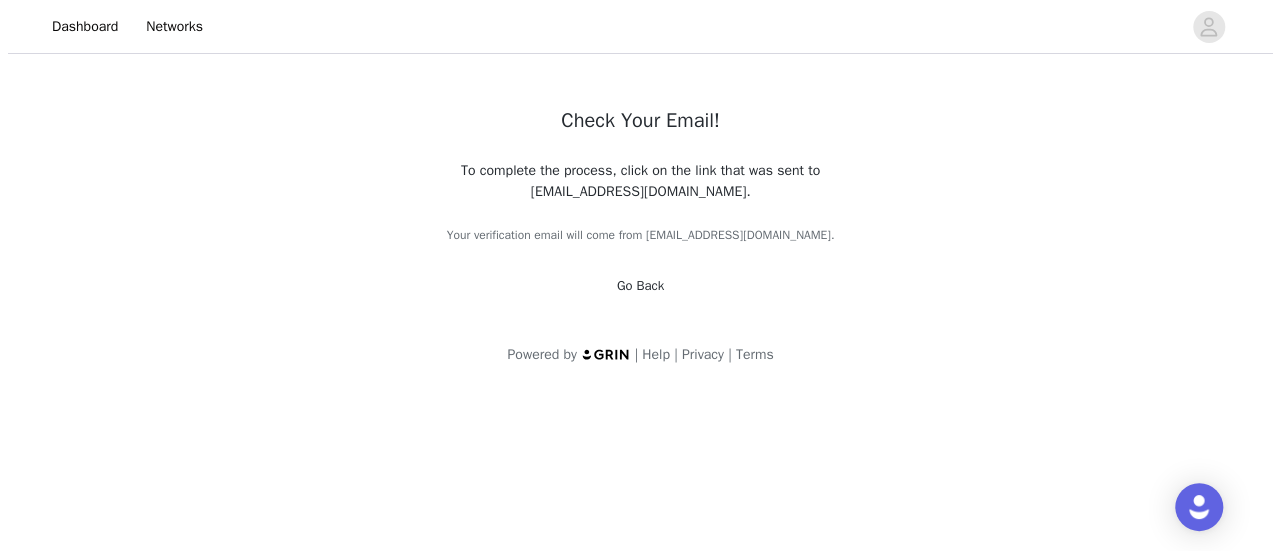 scroll, scrollTop: 0, scrollLeft: 0, axis: both 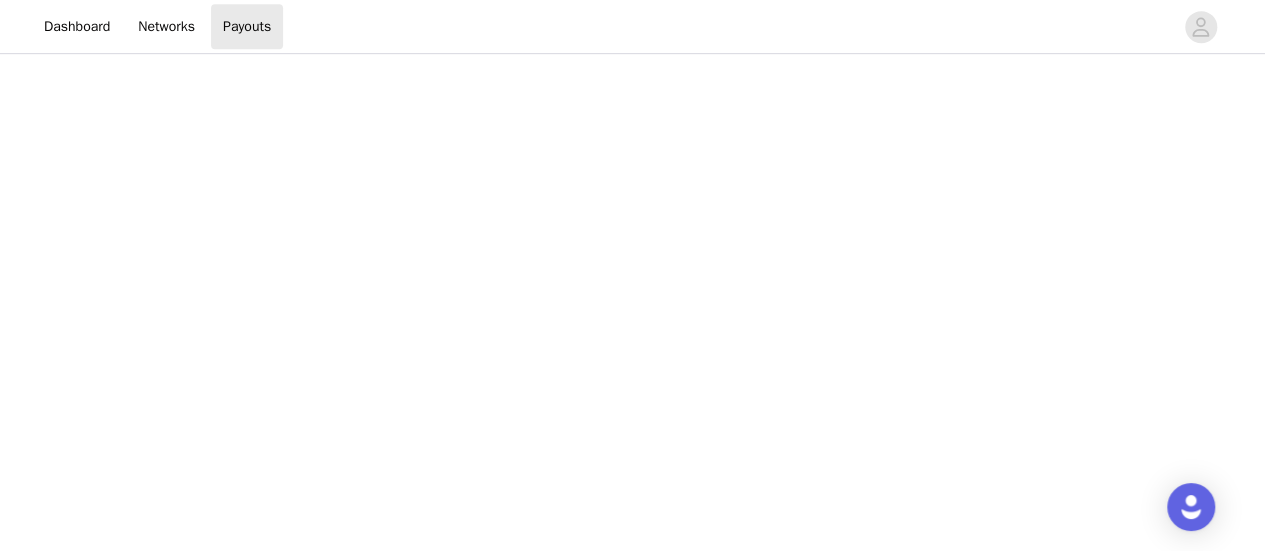 click on "Payouts   View your payment related transactions.             Payout Activity   View and track your payments and conversions   Filter   Export     Payments Conversions   Total     $0.00    You do not have any payouts yet.   0                       Powered by       |    Help    |    Privacy    |    Terms" at bounding box center (632, 314) 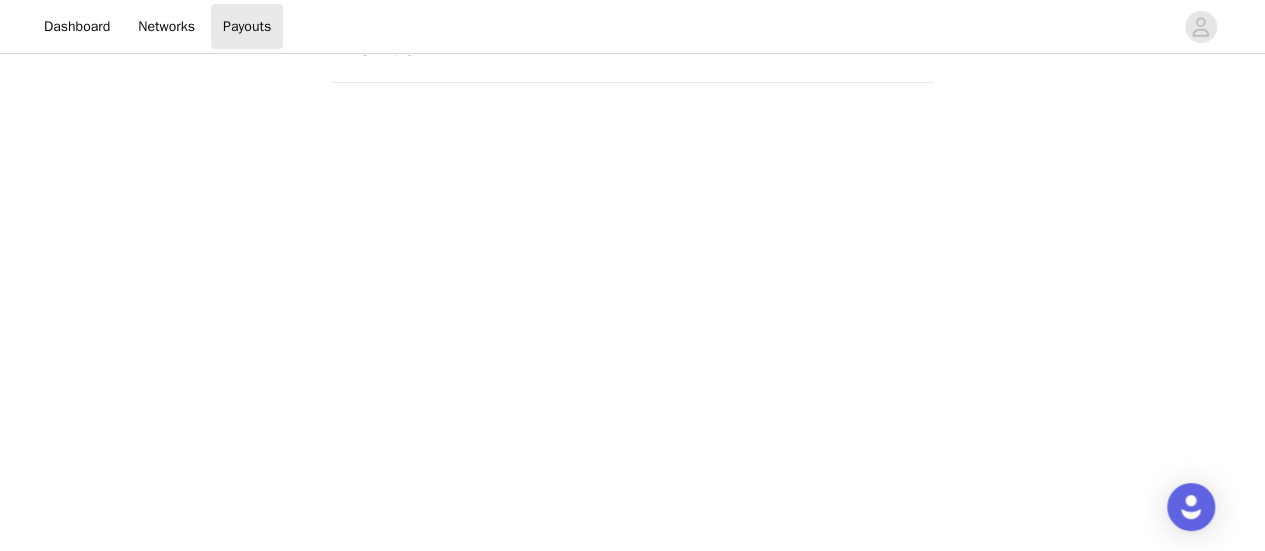 scroll, scrollTop: 0, scrollLeft: 0, axis: both 